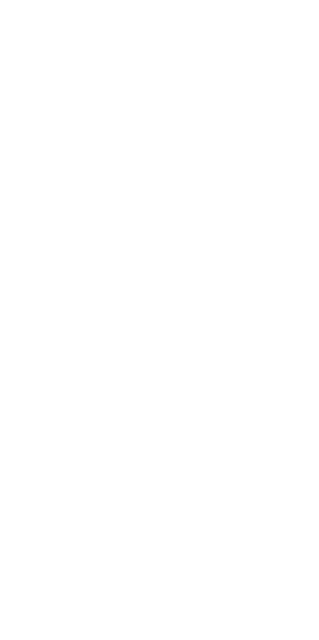 scroll, scrollTop: 0, scrollLeft: 0, axis: both 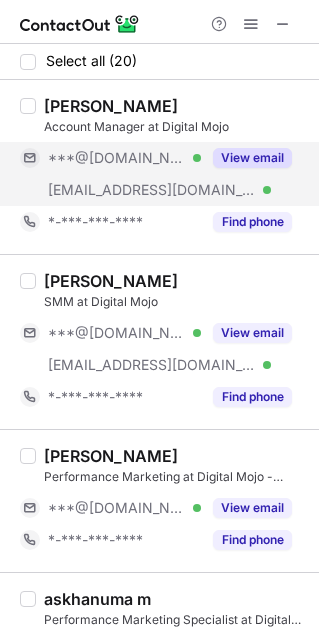 click on "View email" at bounding box center [252, 158] 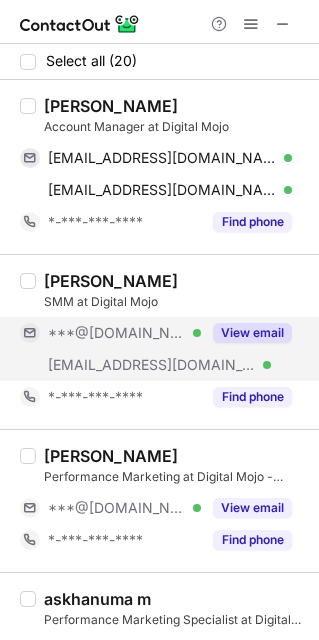 click on "View email" at bounding box center (246, 333) 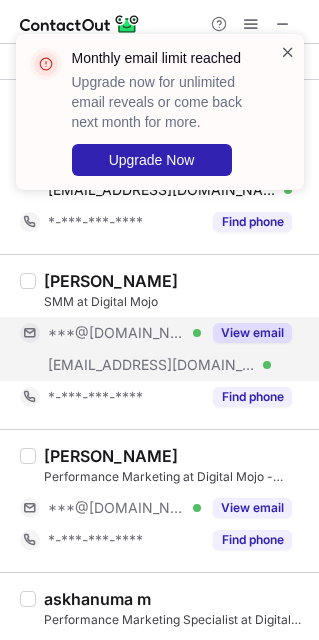 click at bounding box center (288, 52) 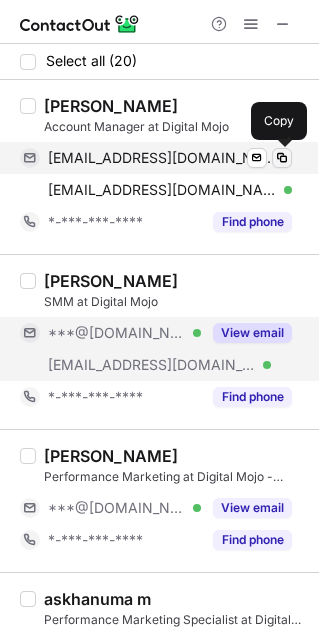 click at bounding box center [282, 158] 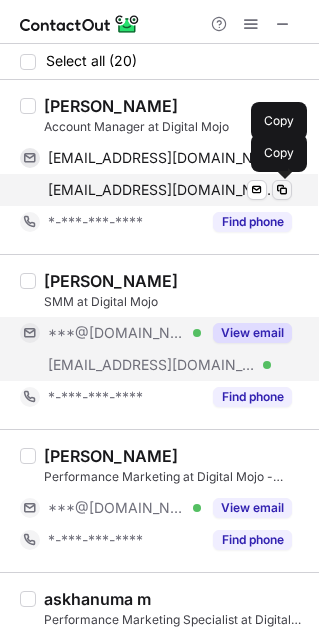 click at bounding box center [282, 190] 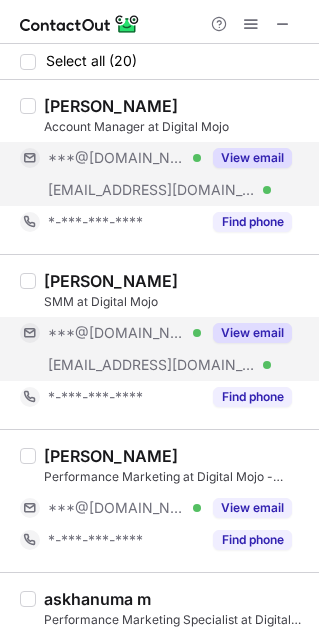 click on "View email" at bounding box center (252, 333) 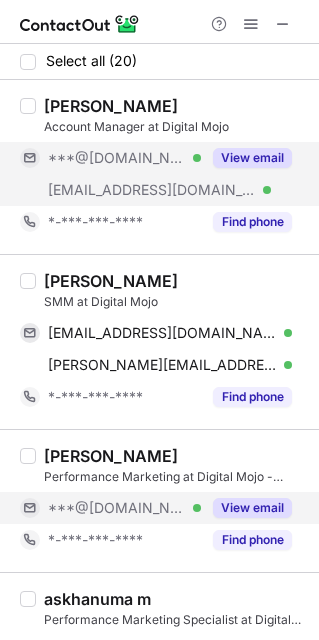 click on "View email" at bounding box center [252, 508] 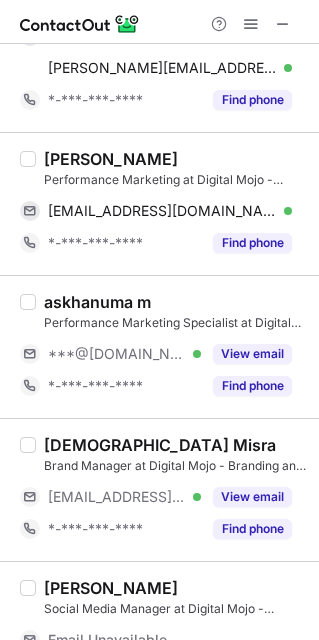 scroll, scrollTop: 321, scrollLeft: 0, axis: vertical 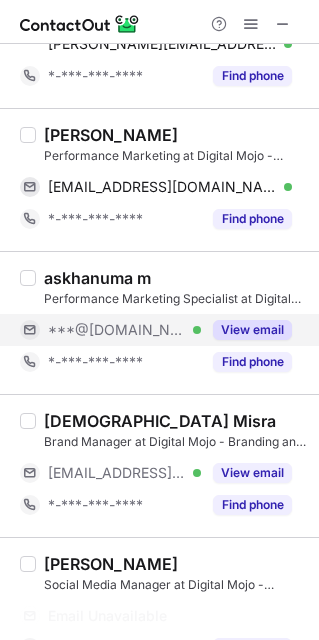 click on "View email" at bounding box center [252, 330] 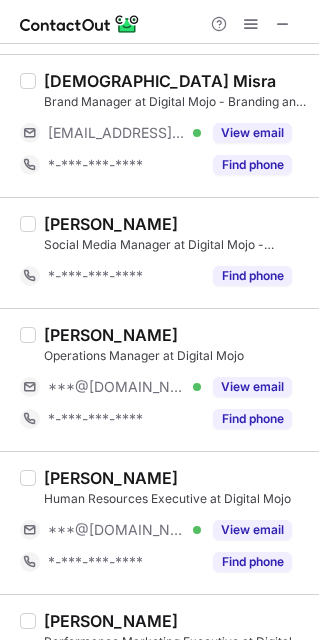 scroll, scrollTop: 663, scrollLeft: 0, axis: vertical 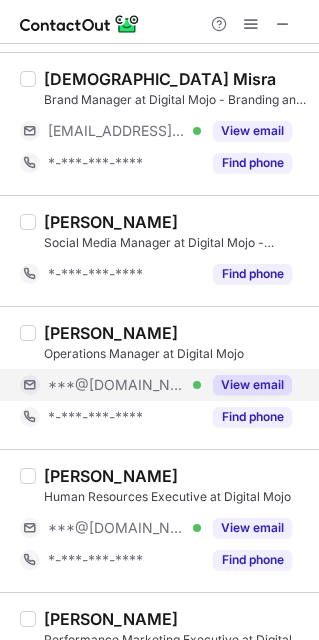 click on "View email" at bounding box center [252, 385] 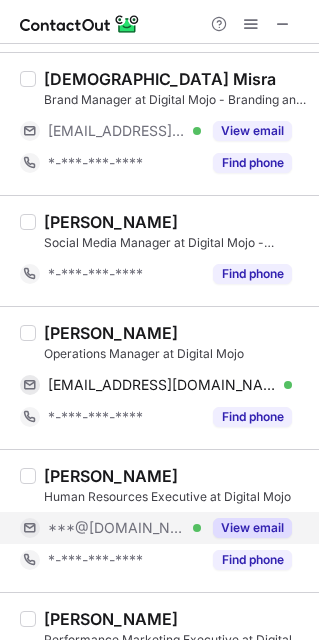 click on "View email" at bounding box center [246, 528] 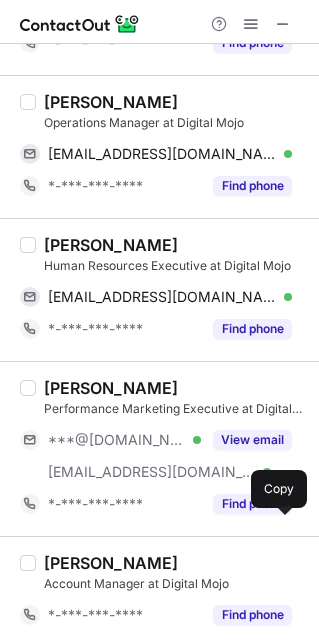 scroll, scrollTop: 990, scrollLeft: 0, axis: vertical 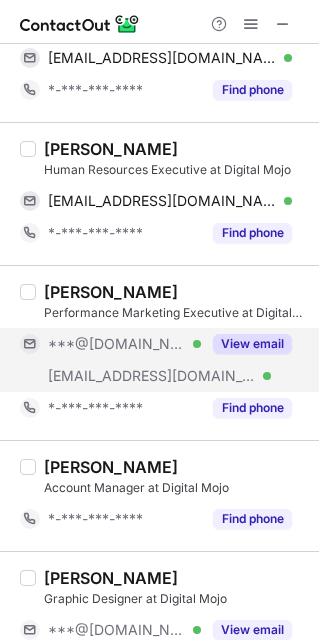 click on "View email" at bounding box center [252, 344] 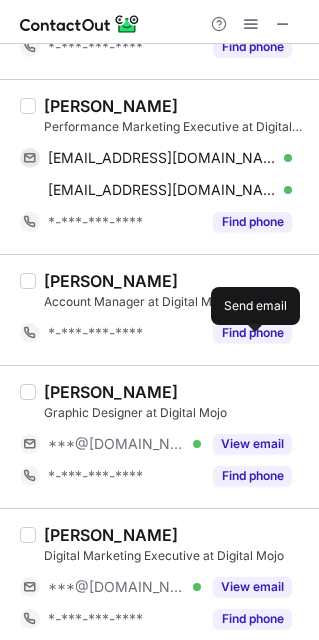 scroll, scrollTop: 1207, scrollLeft: 0, axis: vertical 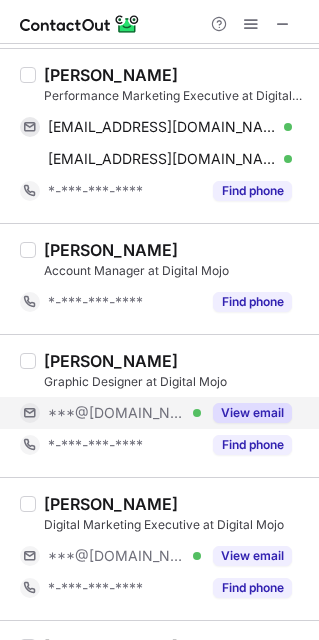 click on "View email" at bounding box center (252, 413) 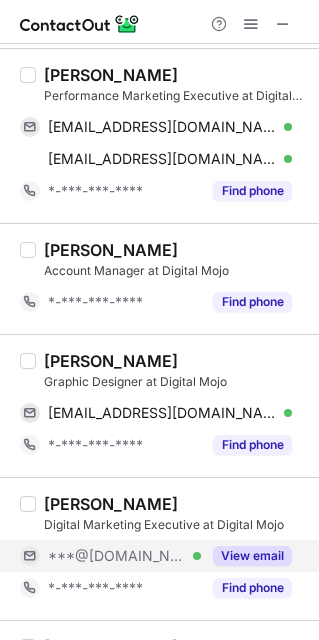 click on "View email" at bounding box center [252, 556] 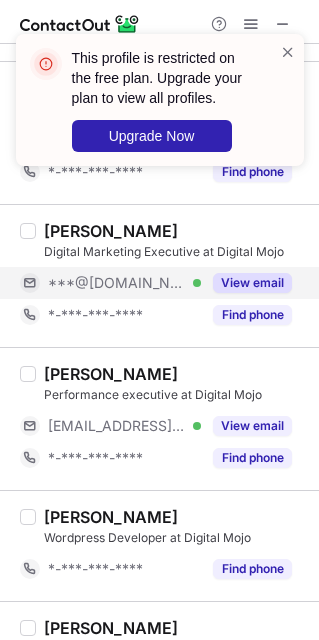 scroll, scrollTop: 1519, scrollLeft: 0, axis: vertical 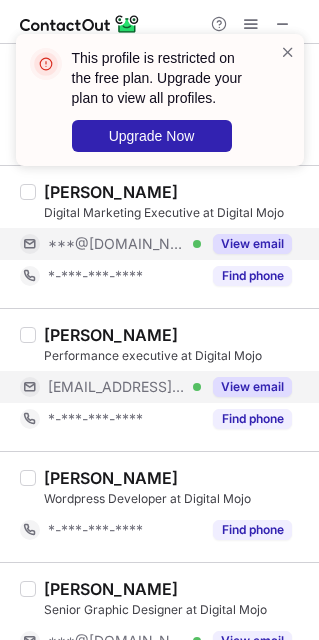 click on "View email" at bounding box center (252, 387) 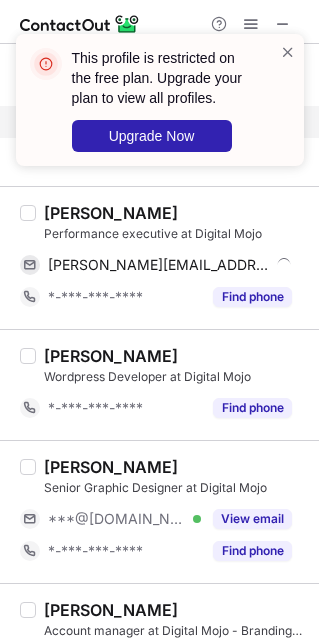 scroll, scrollTop: 1644, scrollLeft: 0, axis: vertical 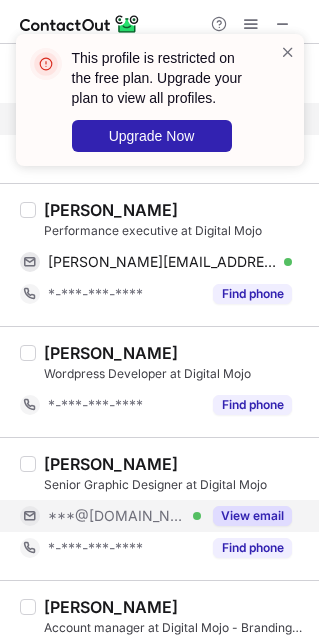 click on "View email" at bounding box center (252, 516) 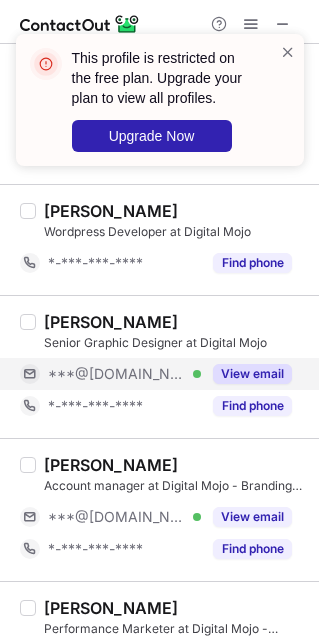 scroll, scrollTop: 1864, scrollLeft: 0, axis: vertical 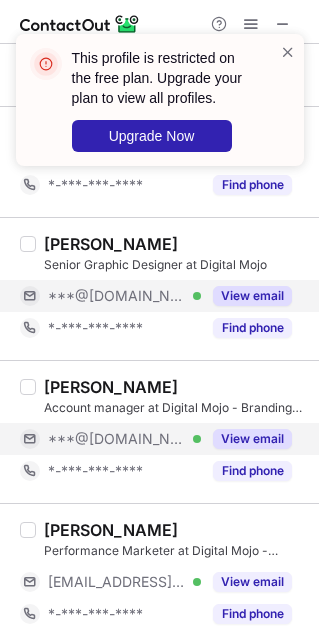 click on "View email" at bounding box center [252, 439] 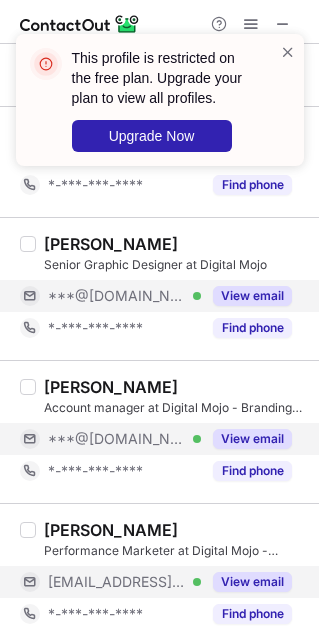 click on "View email" at bounding box center (252, 582) 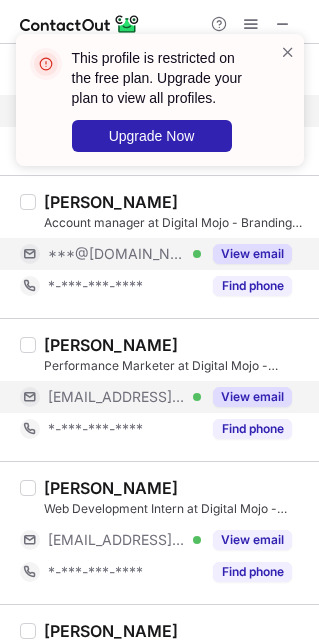 scroll, scrollTop: 2113, scrollLeft: 0, axis: vertical 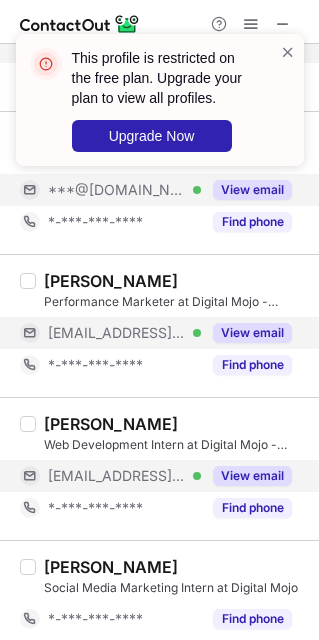 click on "View email" at bounding box center [252, 476] 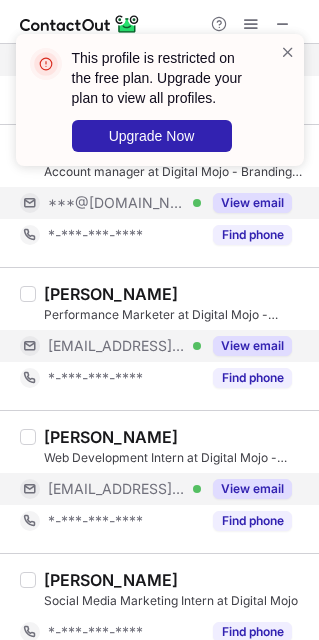 scroll, scrollTop: 1972, scrollLeft: 0, axis: vertical 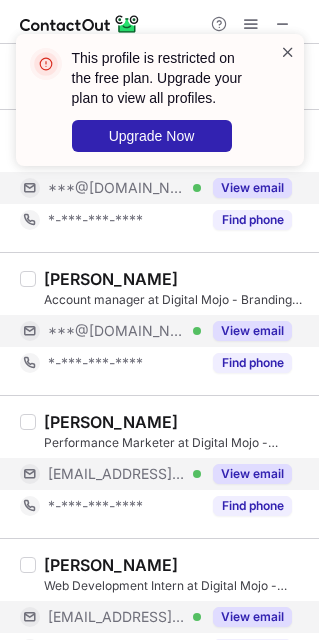 click at bounding box center [288, 52] 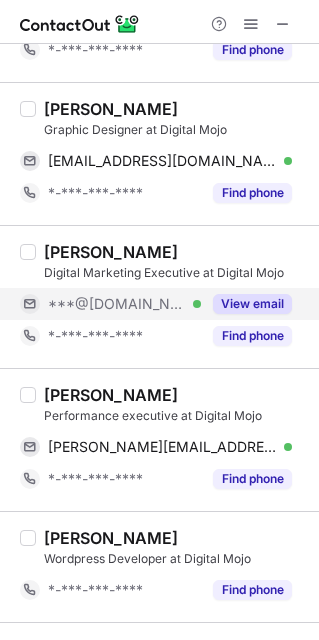 scroll, scrollTop: 1455, scrollLeft: 0, axis: vertical 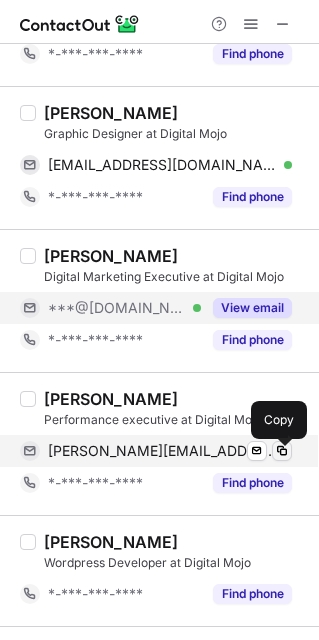 click at bounding box center [282, 451] 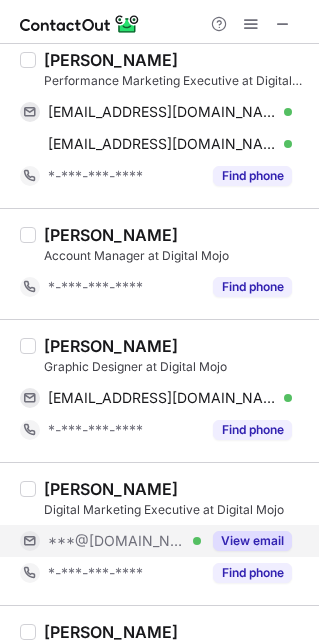 scroll, scrollTop: 1221, scrollLeft: 0, axis: vertical 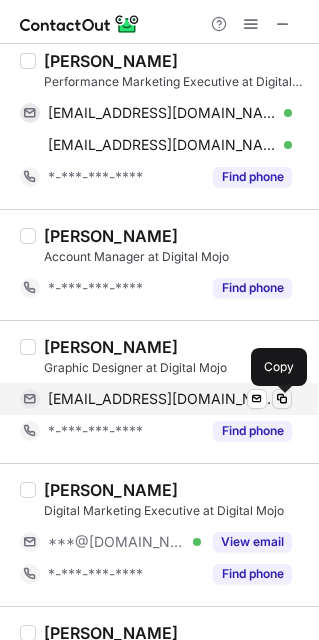 click at bounding box center (282, 399) 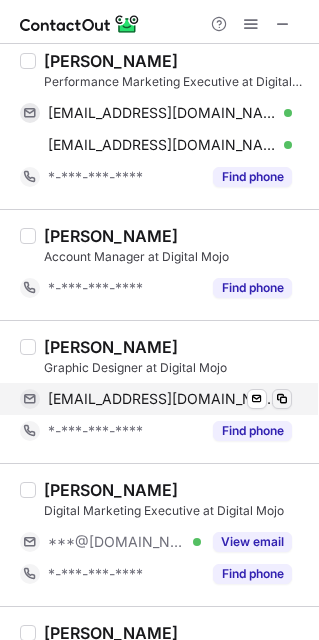 click at bounding box center [282, 399] 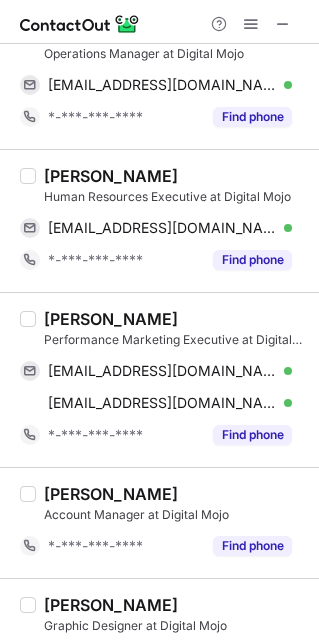 scroll, scrollTop: 958, scrollLeft: 0, axis: vertical 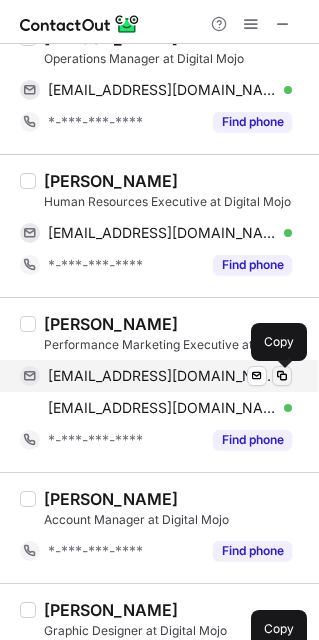 click at bounding box center [282, 376] 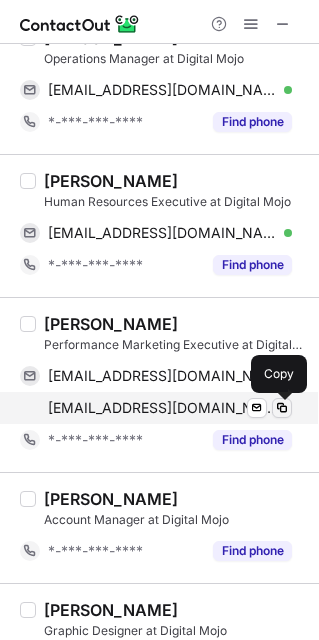click at bounding box center (282, 408) 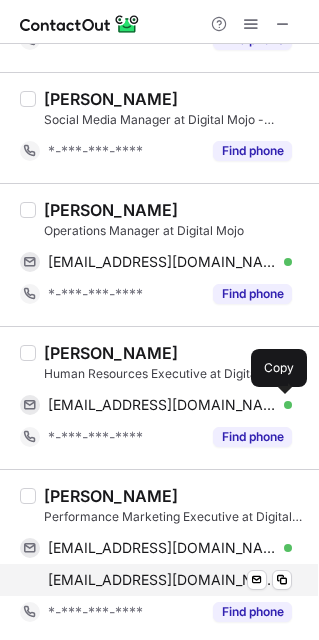 scroll, scrollTop: 784, scrollLeft: 0, axis: vertical 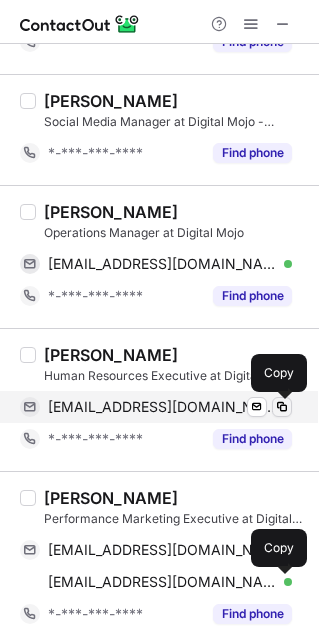 click at bounding box center [282, 407] 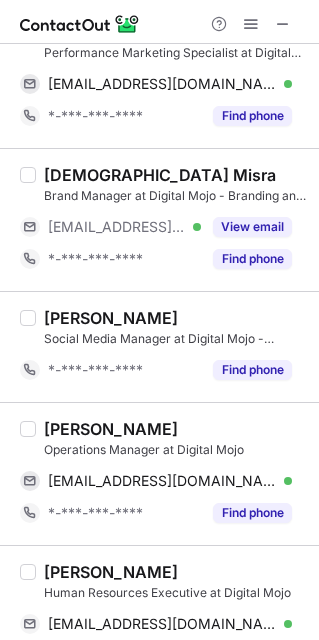 scroll, scrollTop: 565, scrollLeft: 0, axis: vertical 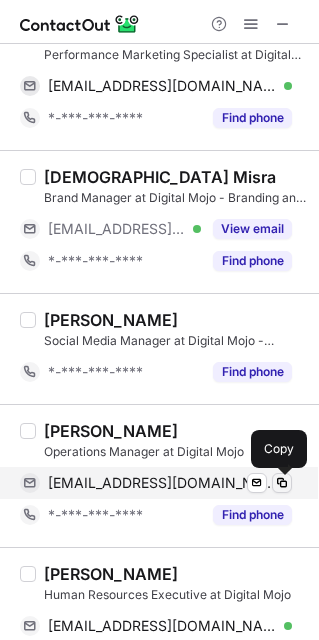 click at bounding box center (282, 483) 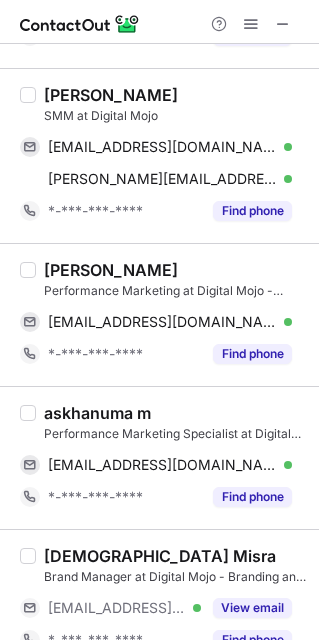 scroll, scrollTop: 177, scrollLeft: 0, axis: vertical 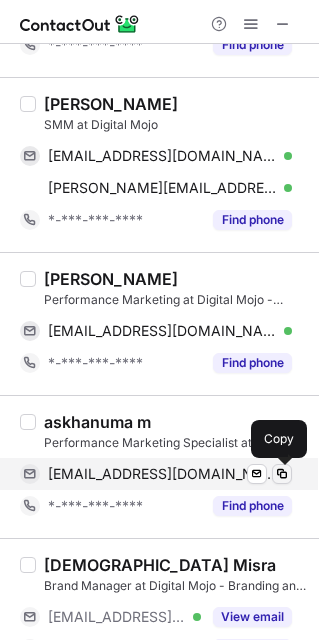 click at bounding box center (282, 474) 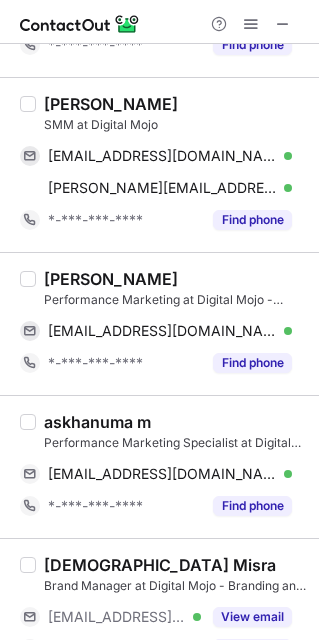 scroll, scrollTop: 0, scrollLeft: 0, axis: both 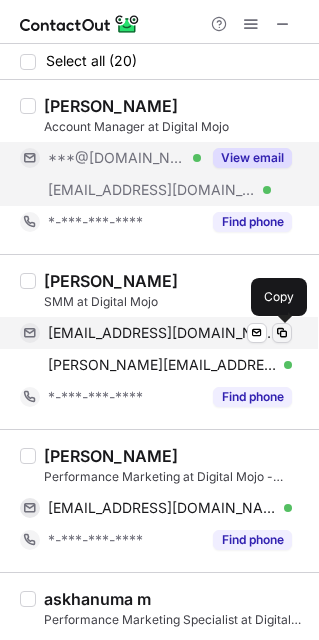 click at bounding box center (282, 333) 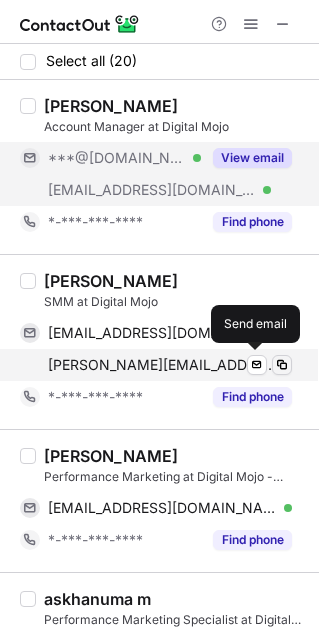 drag, startPoint x: 261, startPoint y: 359, endPoint x: 282, endPoint y: 366, distance: 22.135944 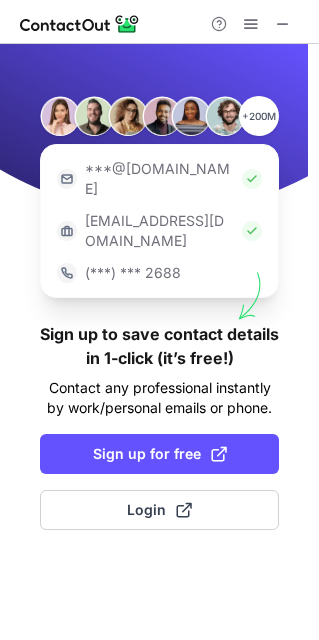 scroll, scrollTop: 0, scrollLeft: 0, axis: both 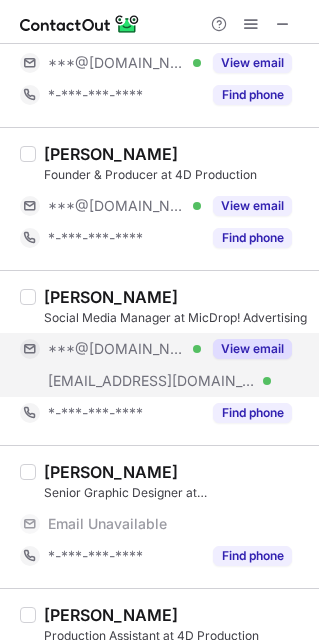 click on "View email" at bounding box center [252, 349] 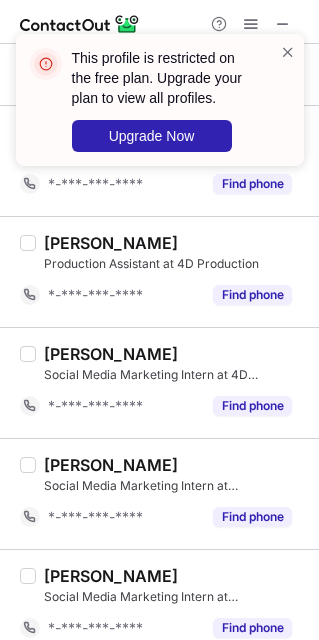 scroll, scrollTop: 903, scrollLeft: 0, axis: vertical 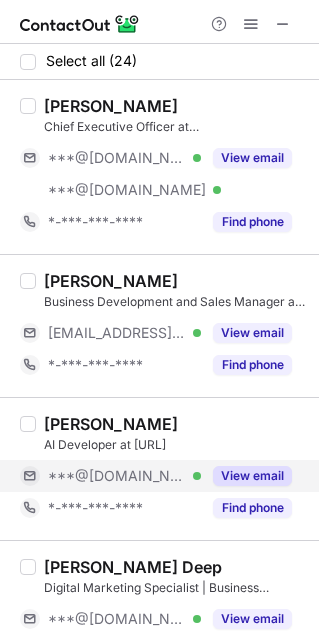 click on "View email" at bounding box center (252, 476) 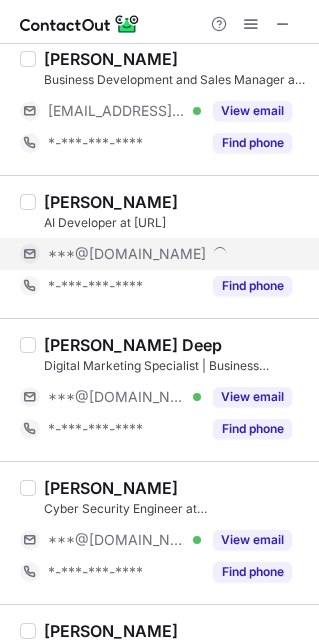 scroll, scrollTop: 253, scrollLeft: 0, axis: vertical 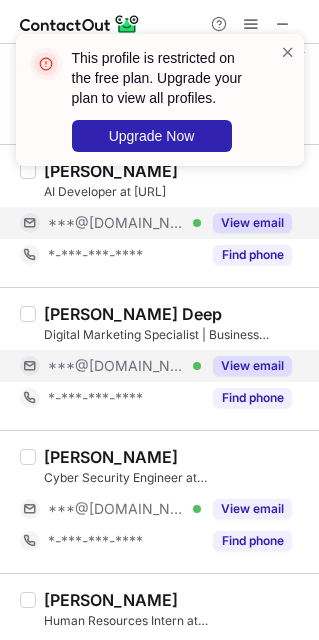 click on "View email" at bounding box center [252, 366] 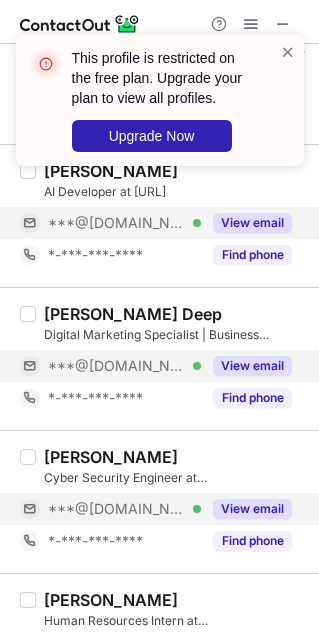 click on "View email" at bounding box center [252, 509] 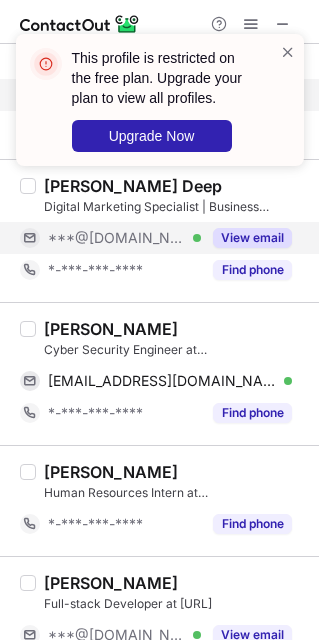 scroll, scrollTop: 504, scrollLeft: 0, axis: vertical 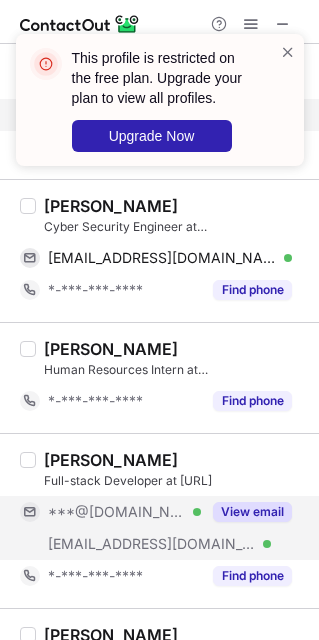 click on "View email" at bounding box center (252, 512) 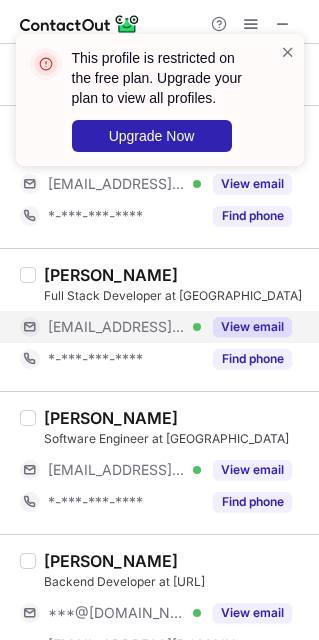 scroll, scrollTop: 1089, scrollLeft: 0, axis: vertical 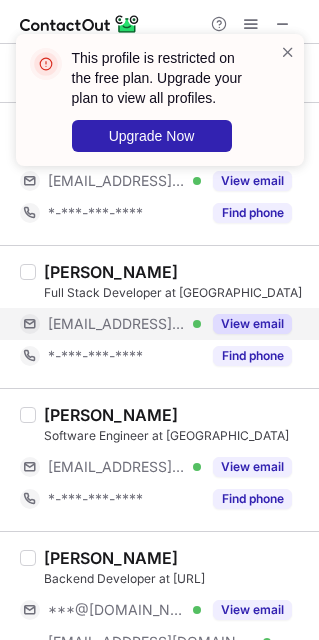 click on "View email" at bounding box center (252, 324) 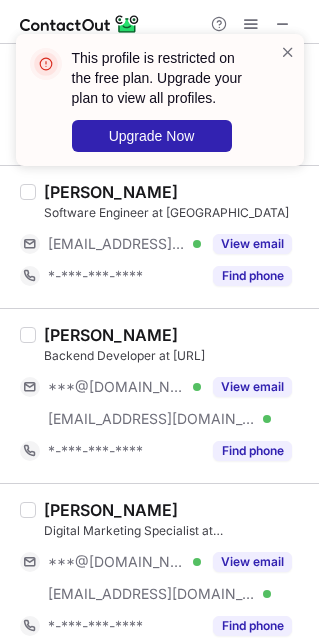 scroll, scrollTop: 1314, scrollLeft: 0, axis: vertical 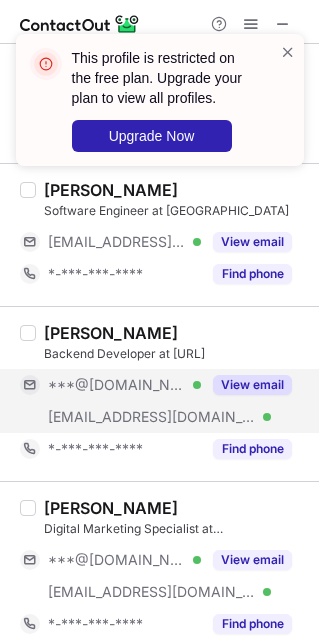 click on "View email" at bounding box center (252, 385) 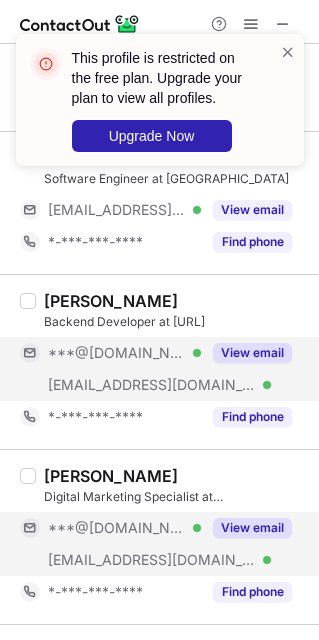 click on "View email" at bounding box center [252, 528] 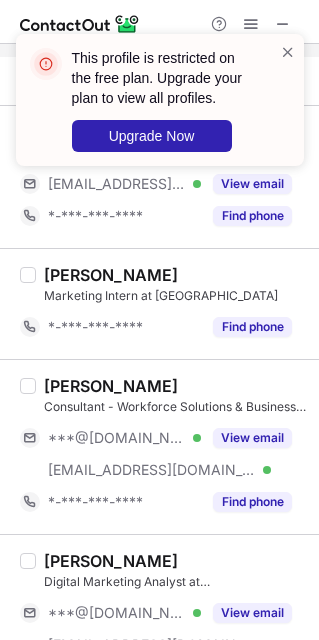 scroll, scrollTop: 1837, scrollLeft: 0, axis: vertical 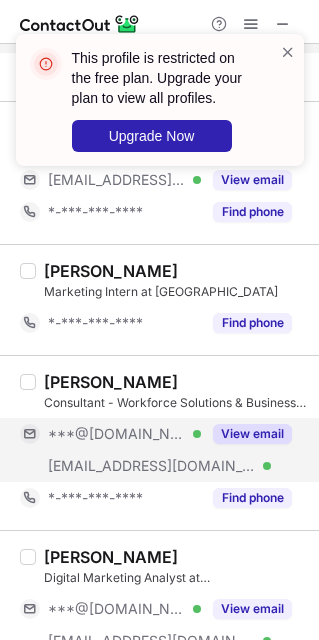 click on "View email" at bounding box center (252, 434) 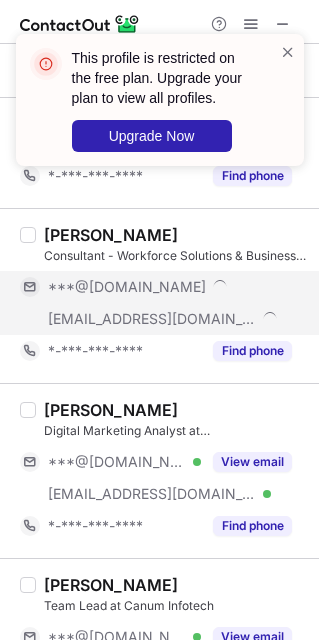 scroll, scrollTop: 1992, scrollLeft: 0, axis: vertical 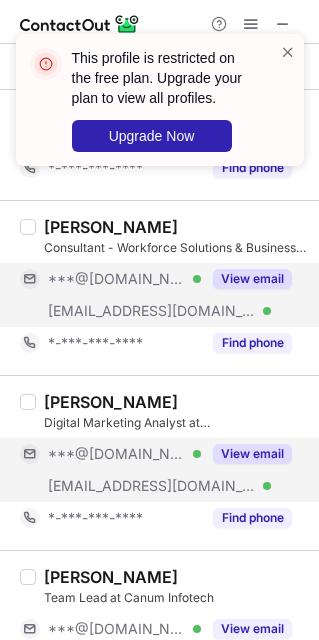 click on "View email" at bounding box center [246, 454] 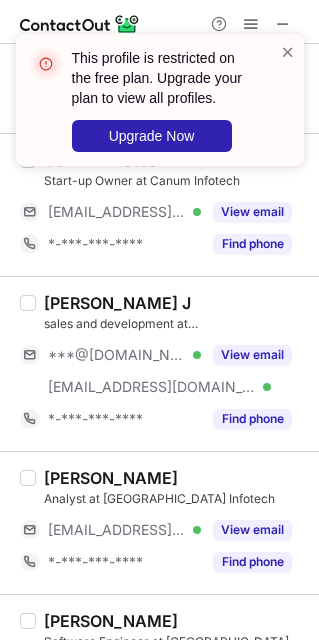 scroll, scrollTop: 2842, scrollLeft: 0, axis: vertical 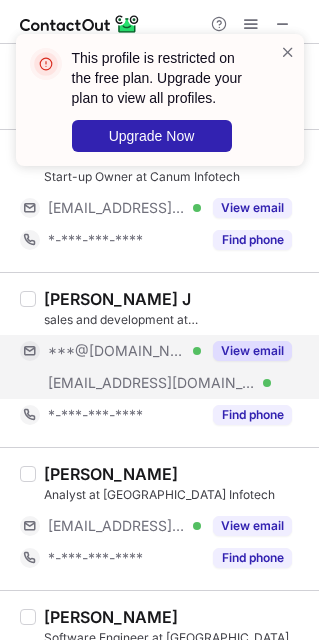 click on "View email" at bounding box center (252, 351) 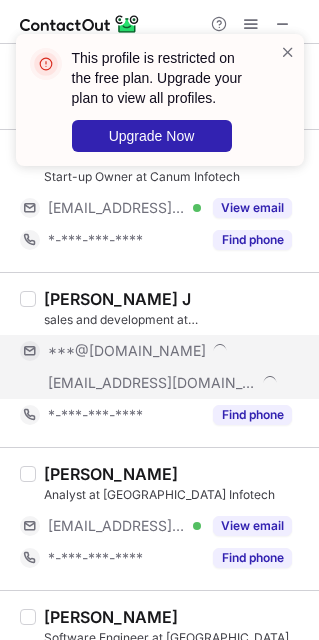scroll, scrollTop: 2944, scrollLeft: 0, axis: vertical 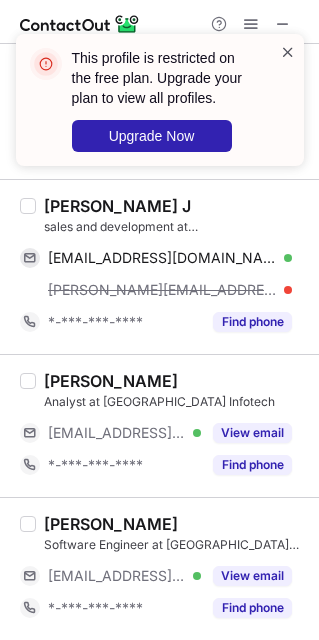 click at bounding box center [288, 52] 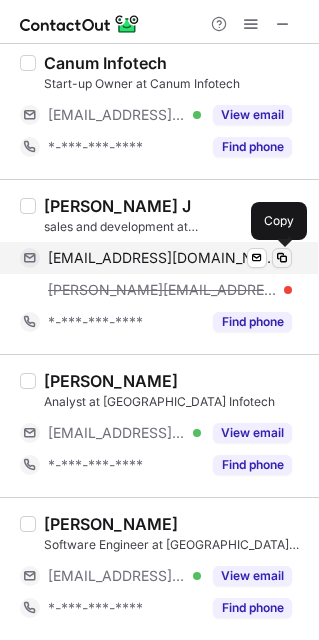 click at bounding box center [282, 258] 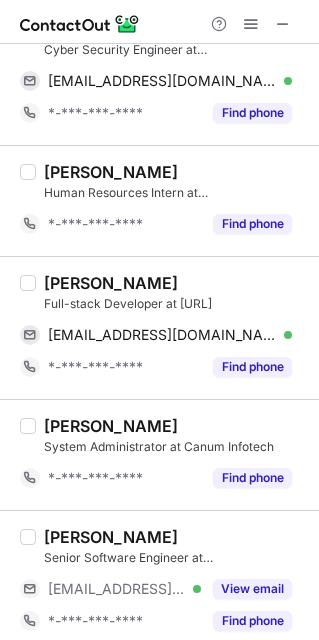 scroll, scrollTop: 652, scrollLeft: 0, axis: vertical 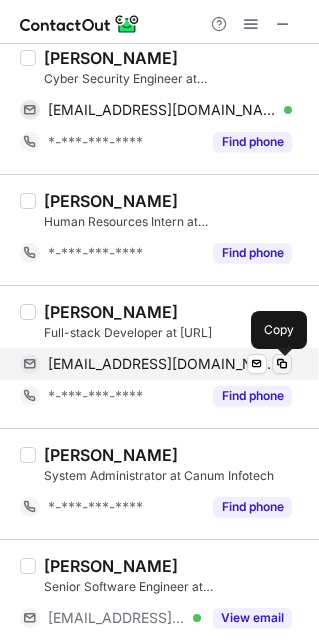 click at bounding box center [282, 364] 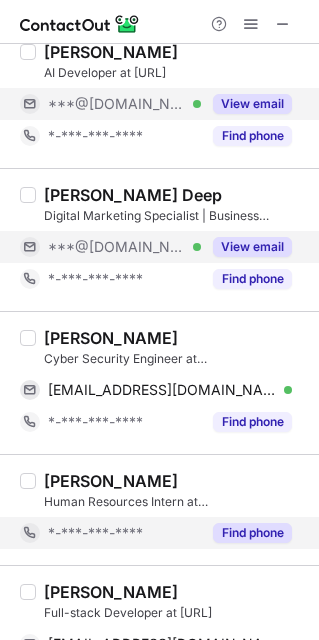 scroll, scrollTop: 367, scrollLeft: 0, axis: vertical 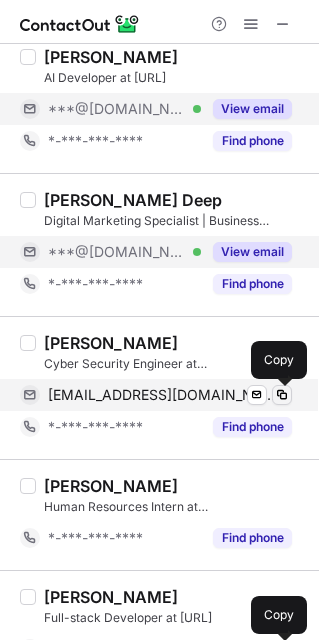 click at bounding box center [282, 395] 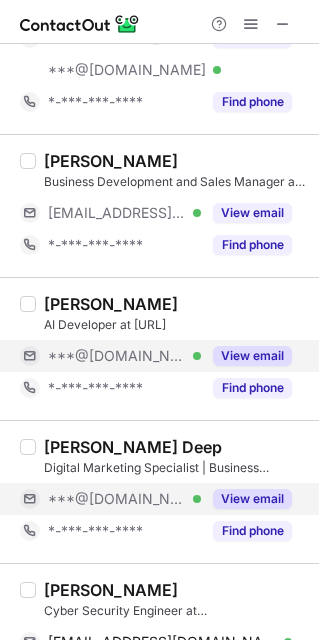 scroll, scrollTop: 0, scrollLeft: 0, axis: both 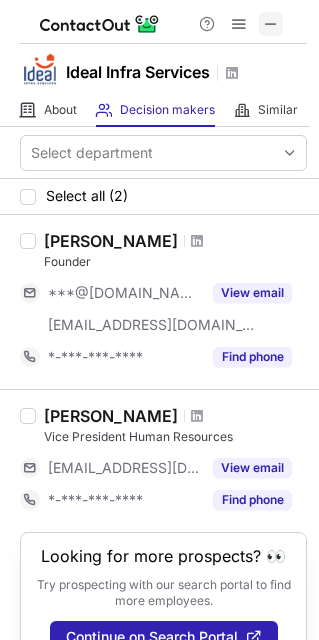 click at bounding box center [271, 24] 